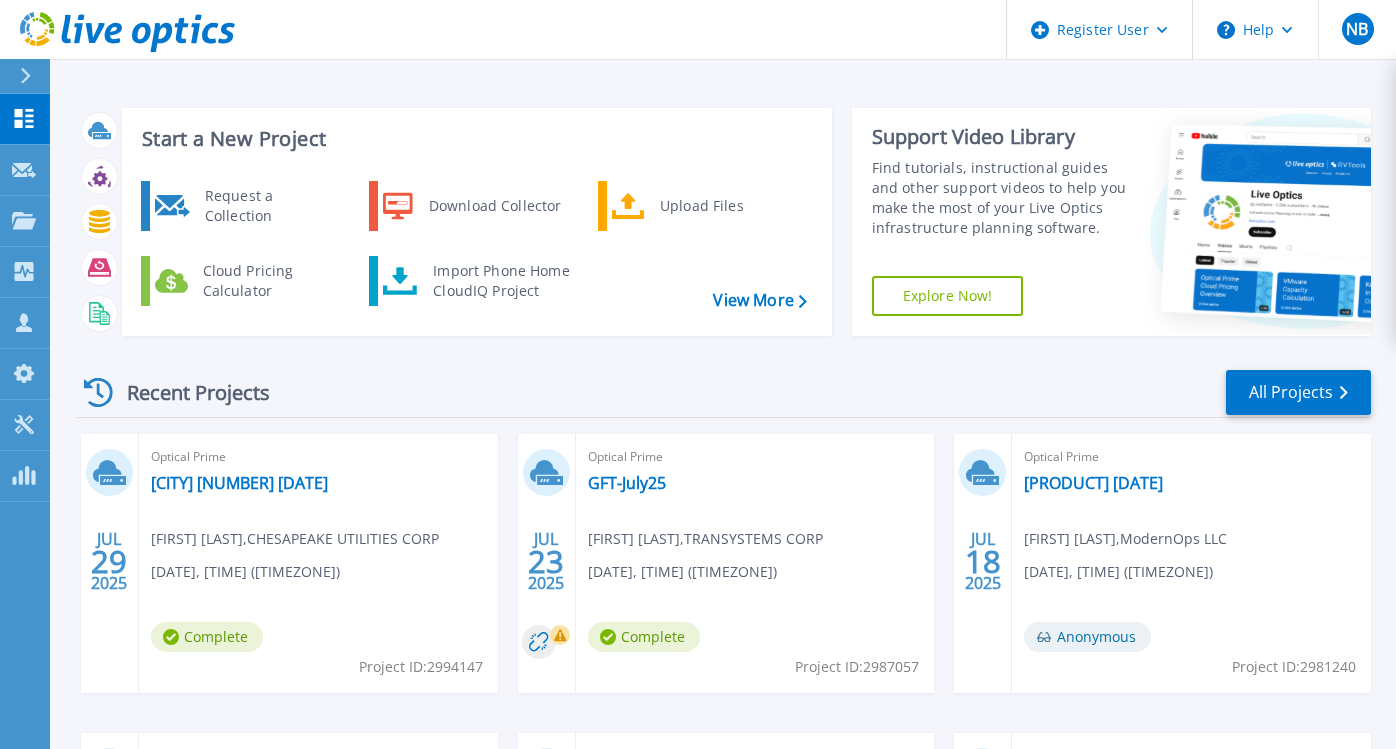 scroll, scrollTop: 0, scrollLeft: 0, axis: both 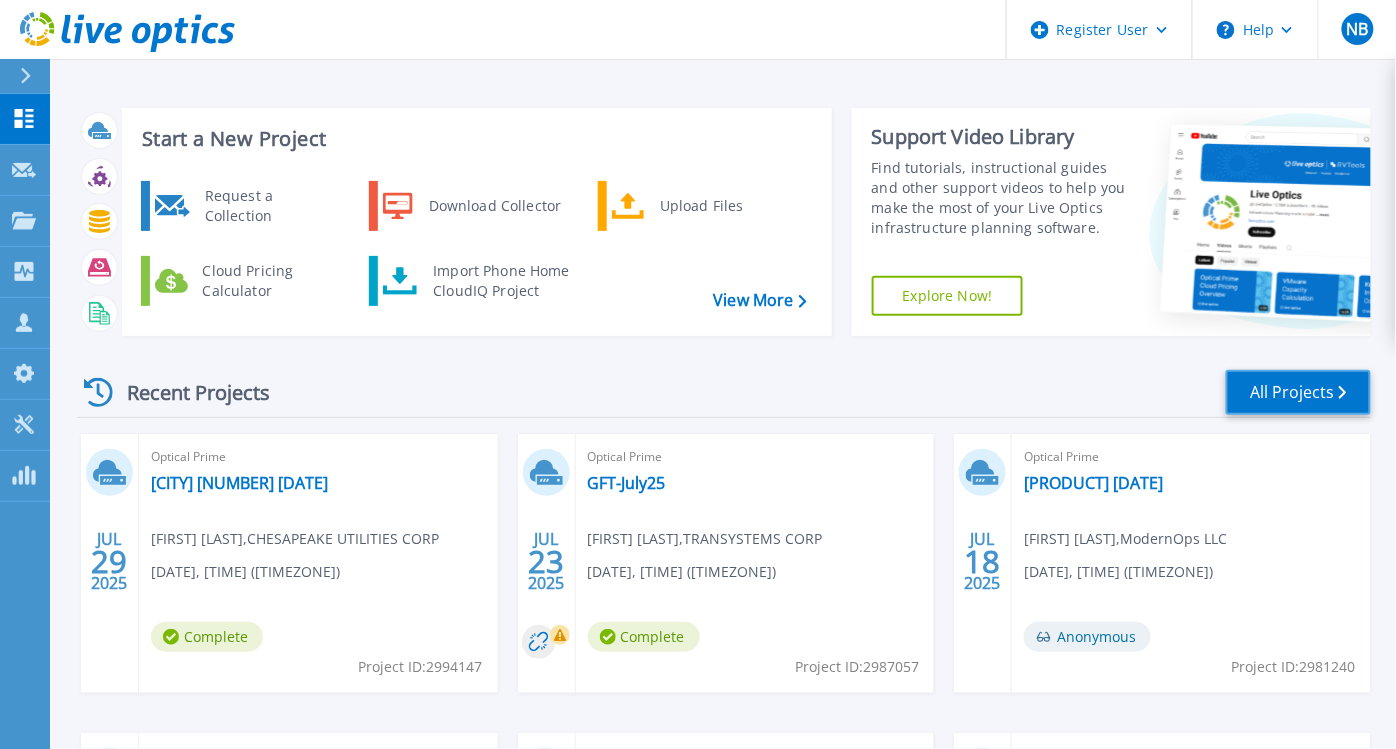 click on "All Projects" at bounding box center [1298, 392] 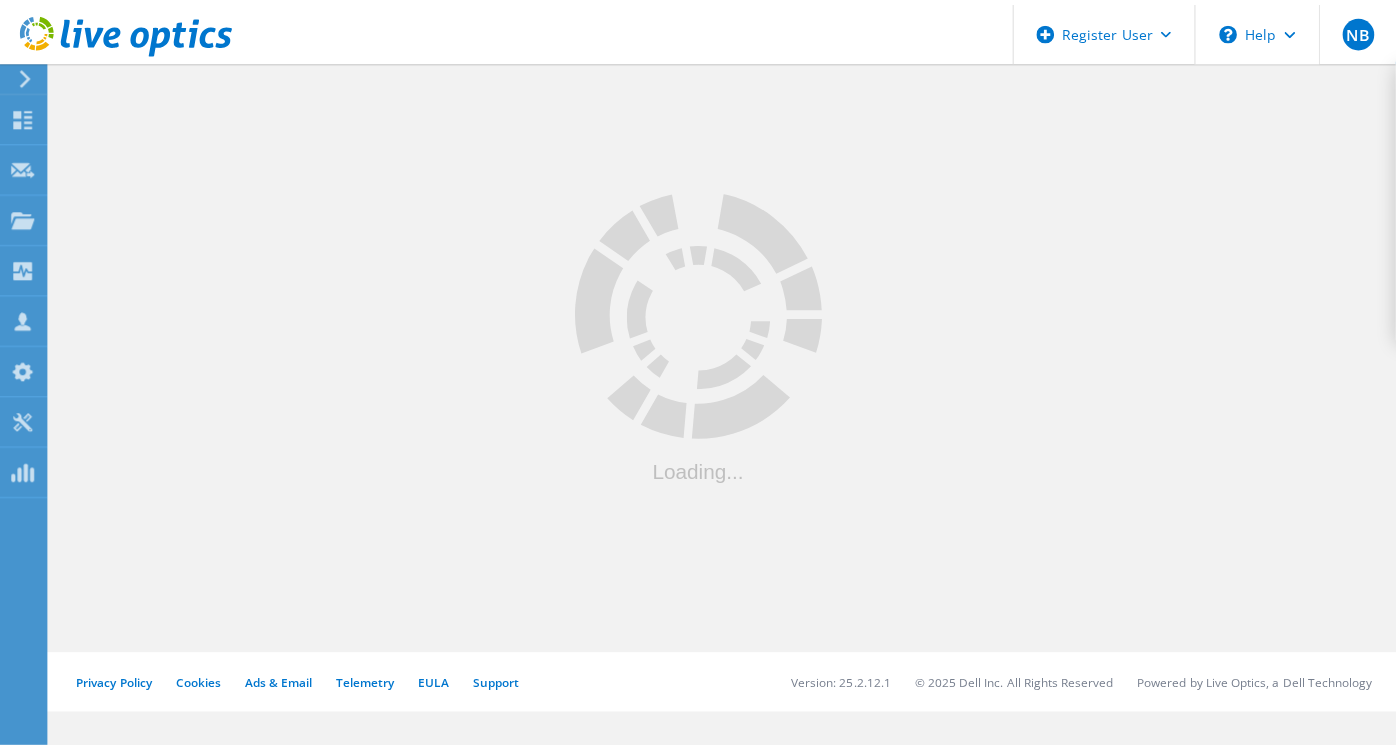 scroll, scrollTop: 0, scrollLeft: 0, axis: both 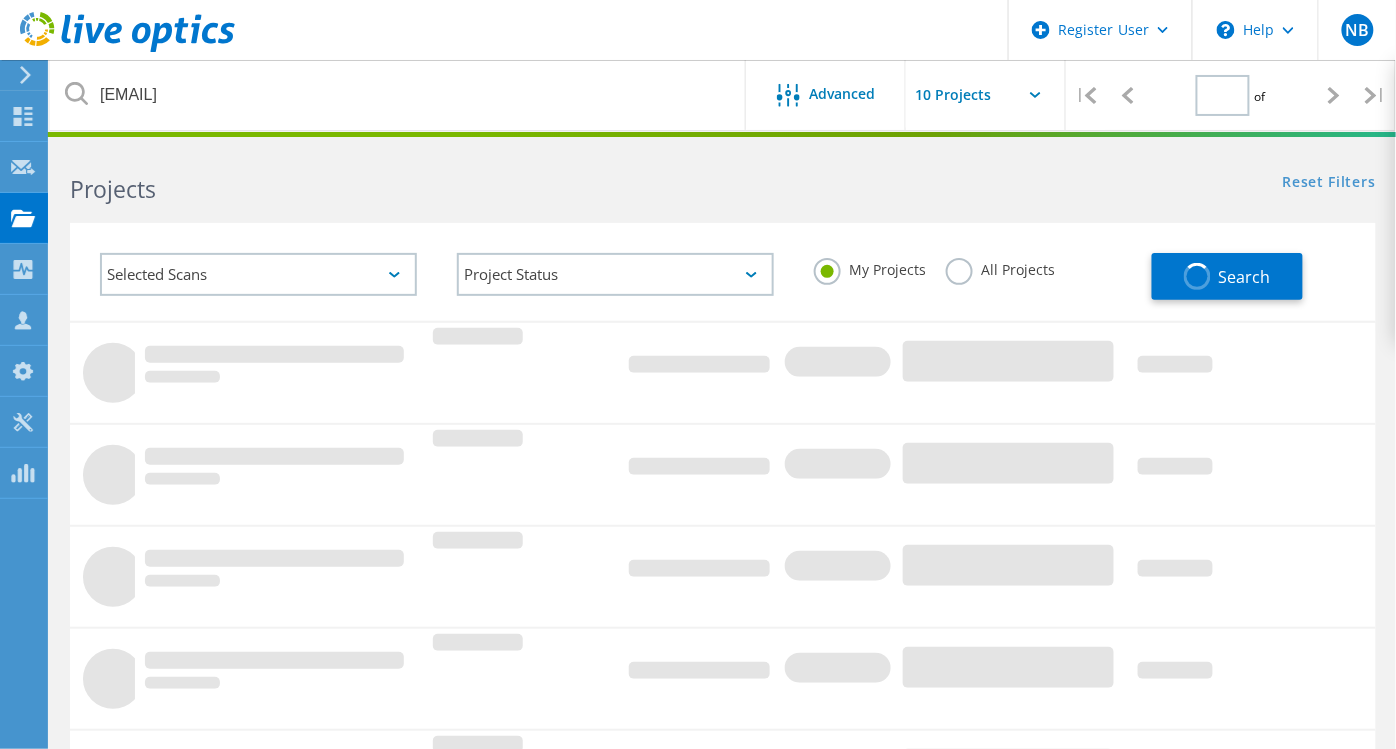 type on "1" 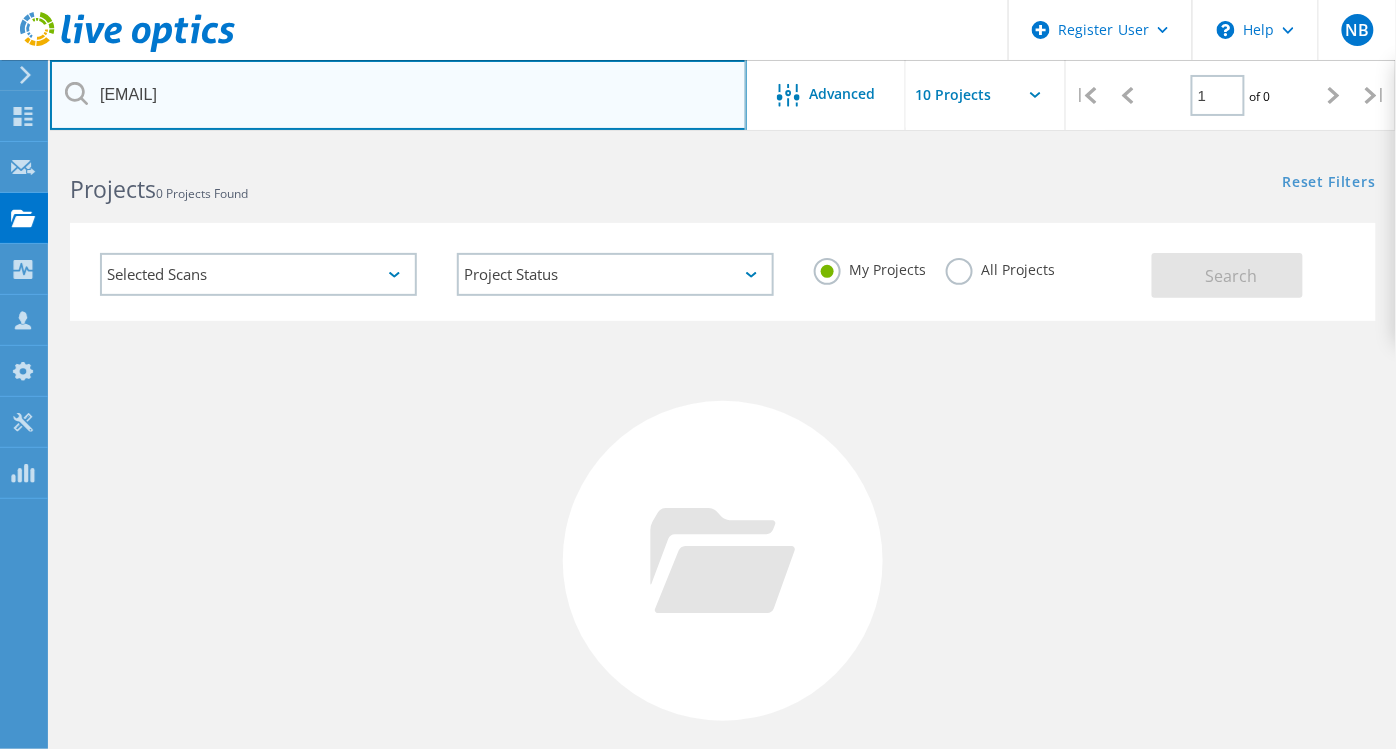 drag, startPoint x: 381, startPoint y: 103, endPoint x: -5, endPoint y: 63, distance: 388.06702 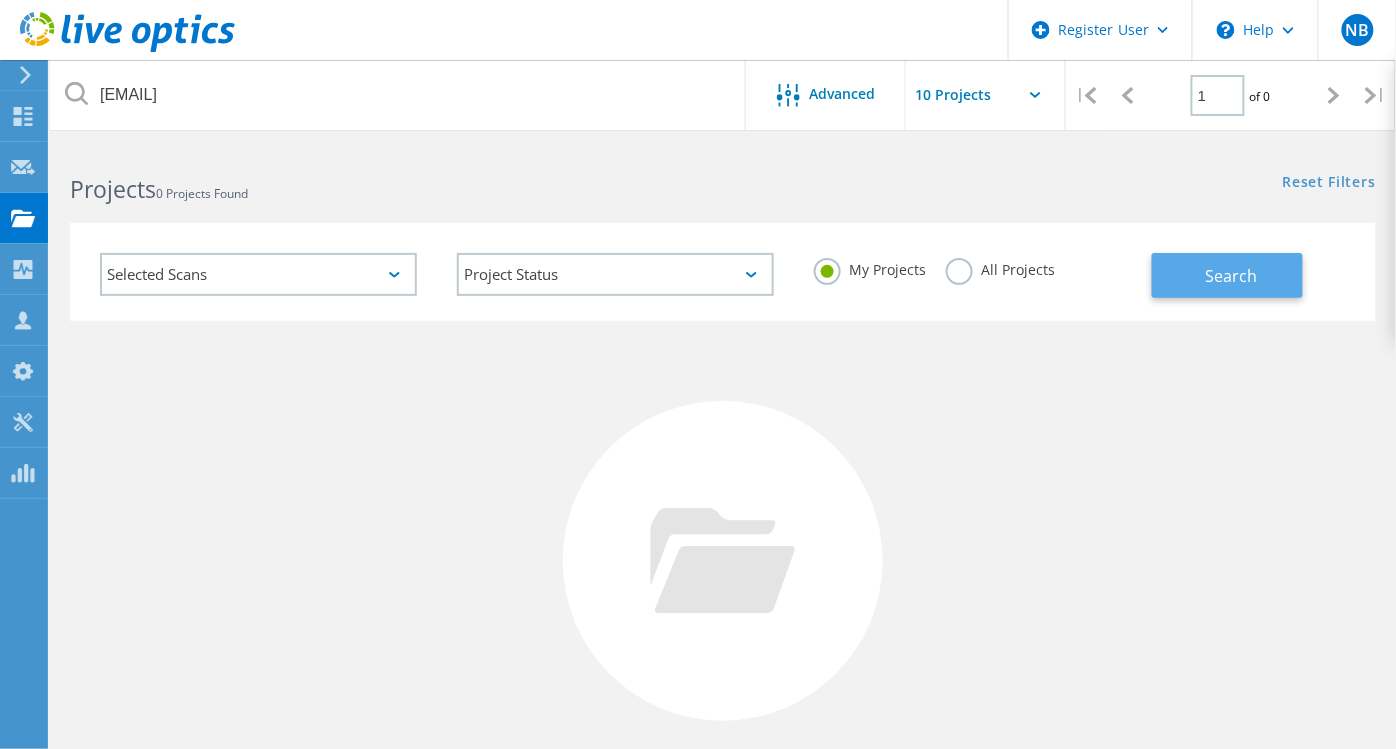 click on "Search" 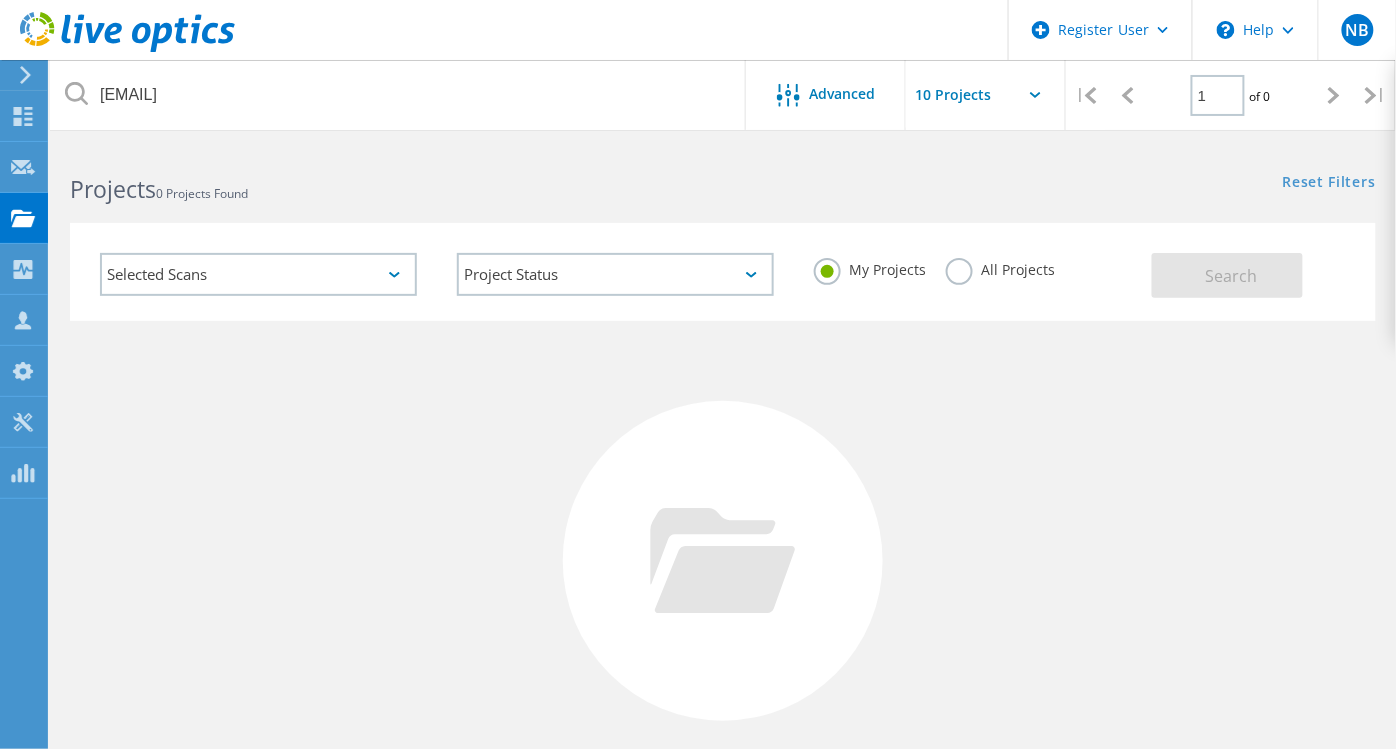 click on "All Projects" 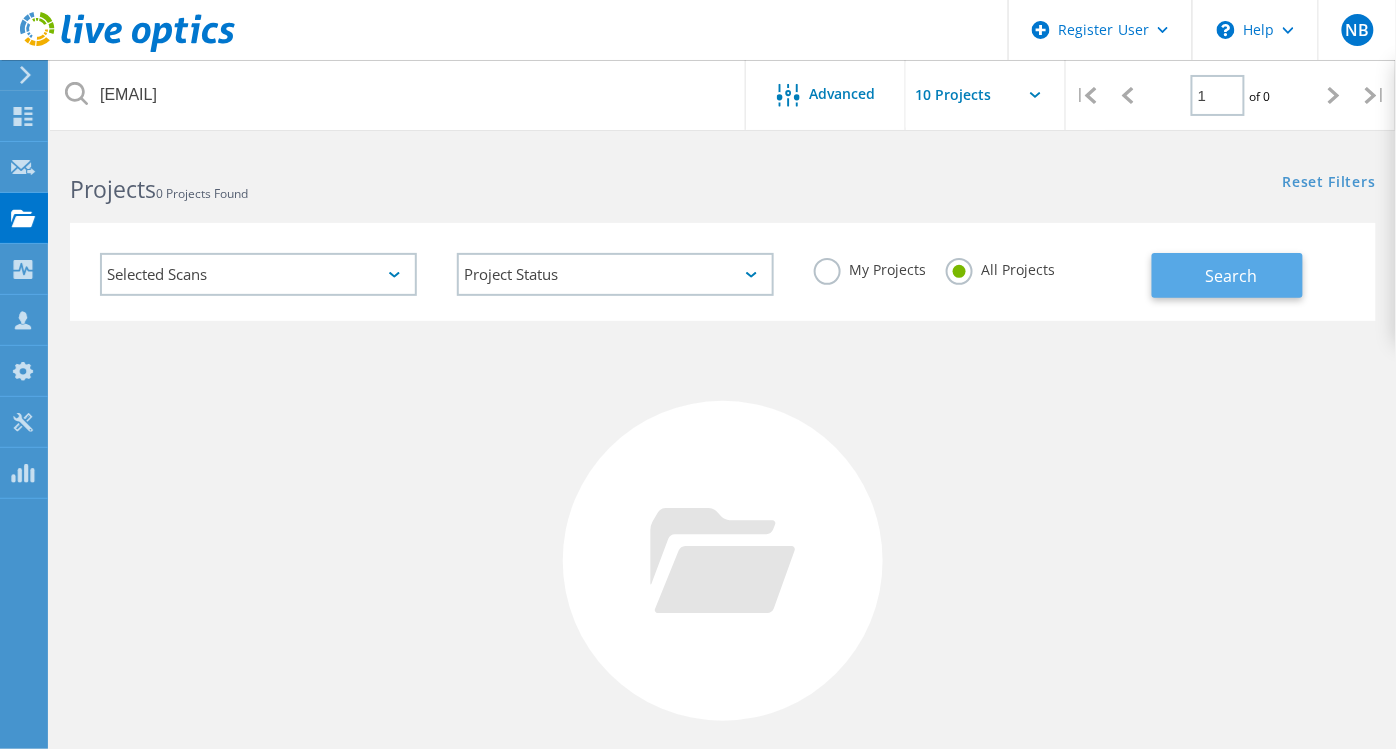 click on "Search" 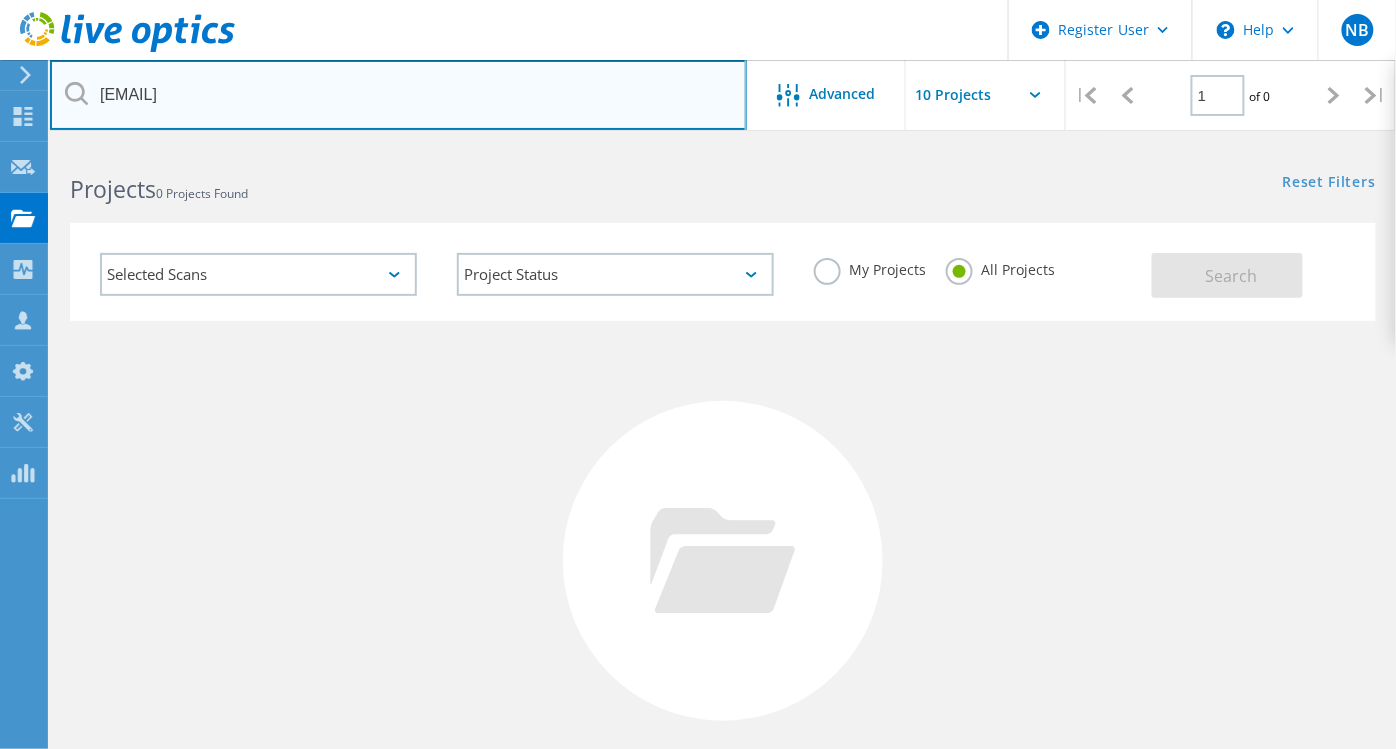 click on "irowell@lancastercountypa.gov" at bounding box center (398, 95) 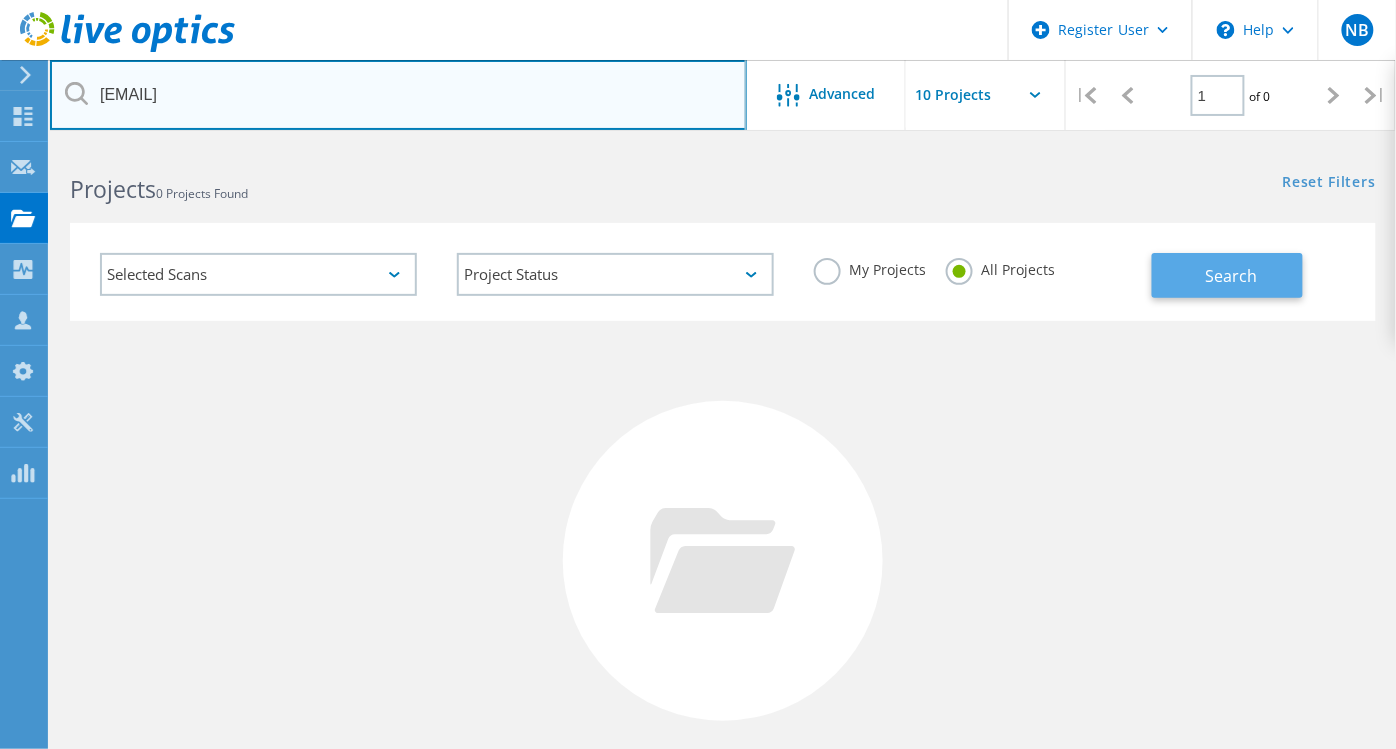 type on "@lancastercountypa.gov" 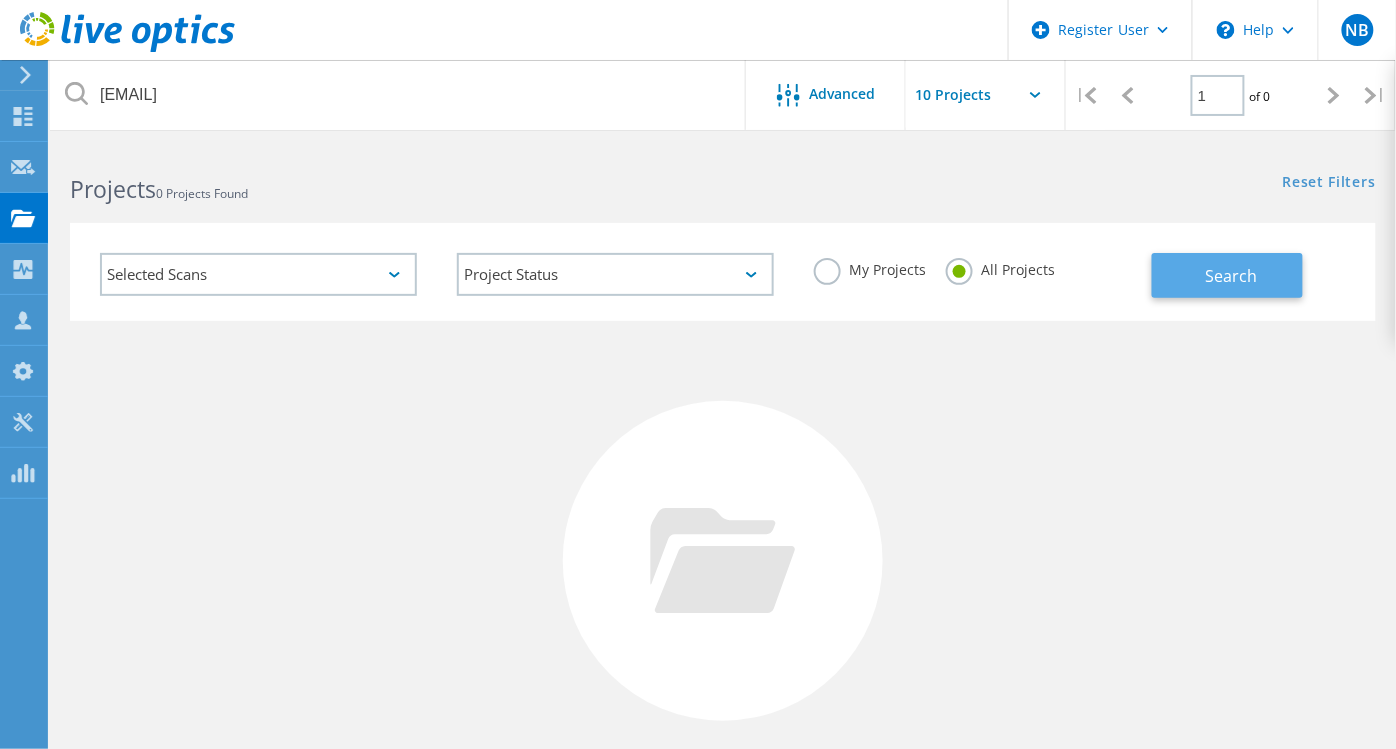 click on "Search" 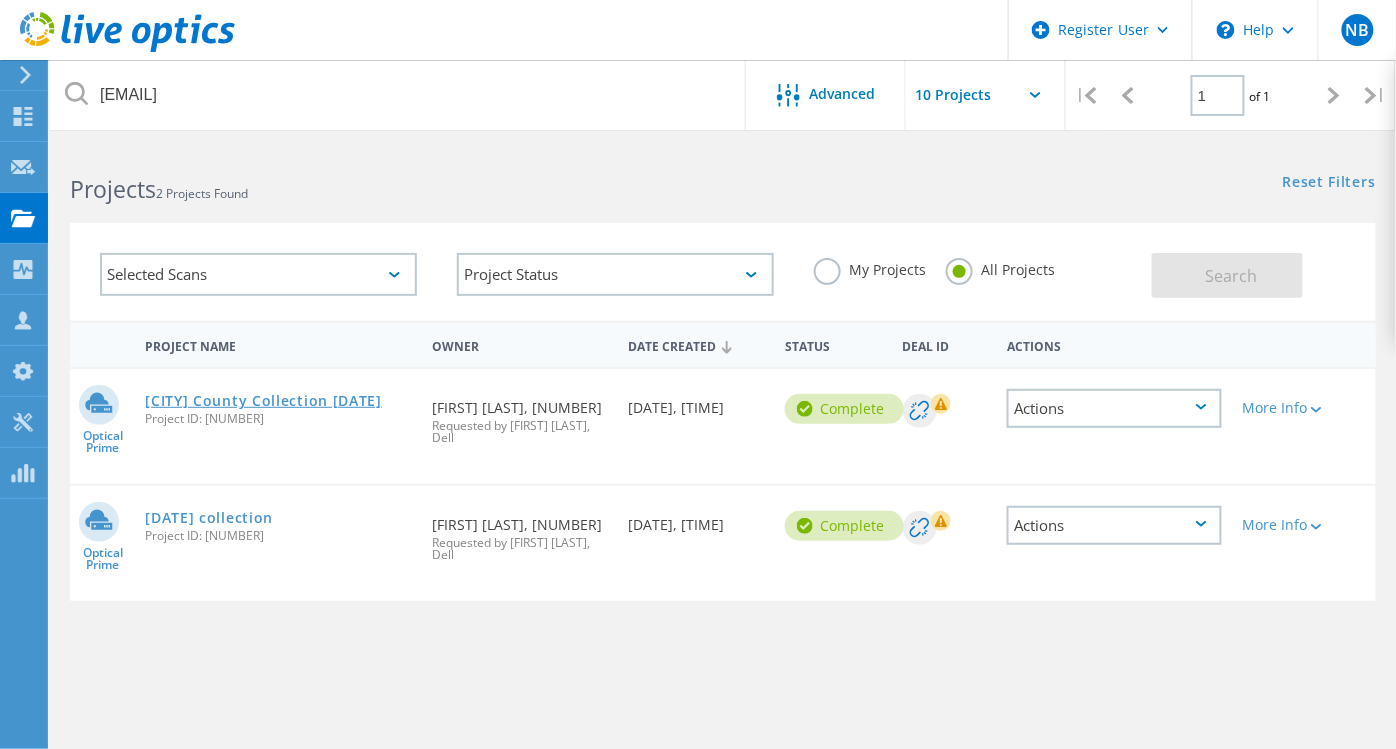 click on "[MONTH]/[DAY]/[YEAR]" 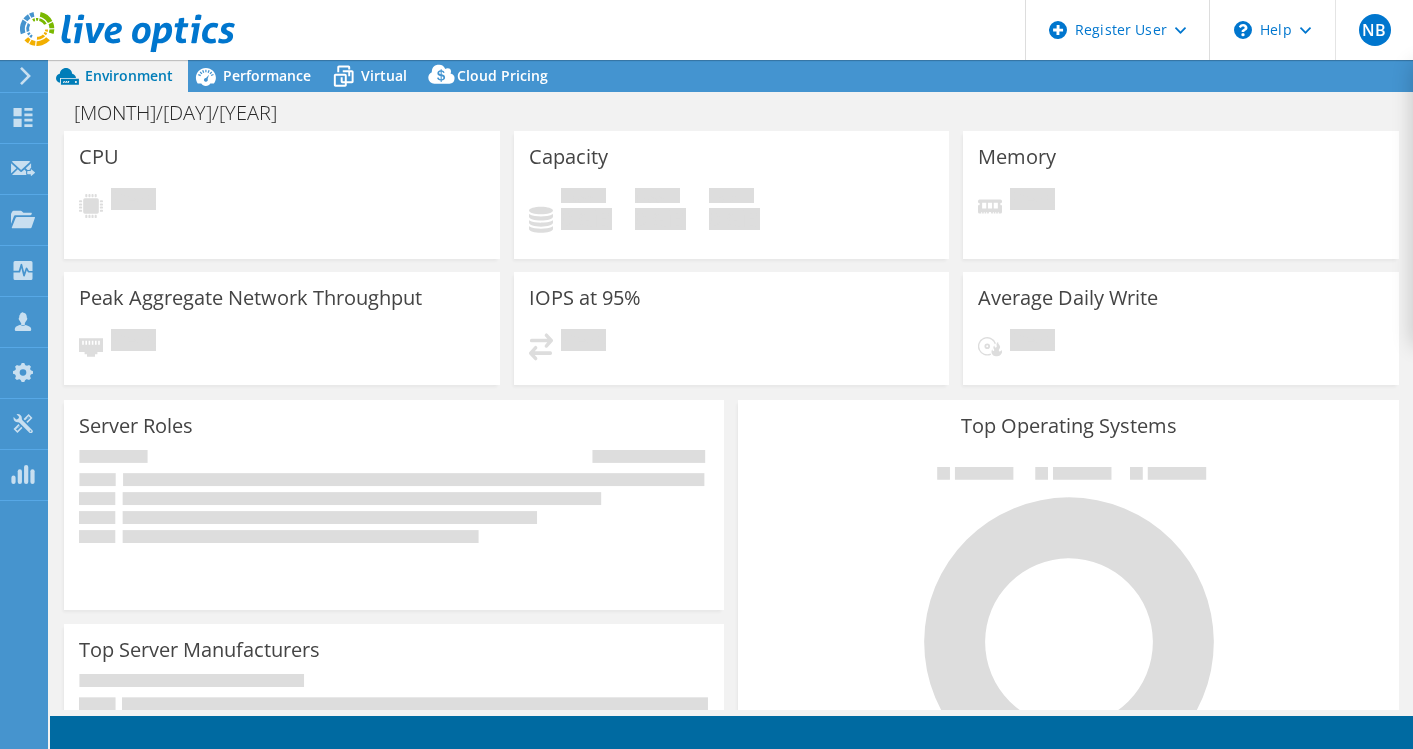 scroll, scrollTop: 0, scrollLeft: 0, axis: both 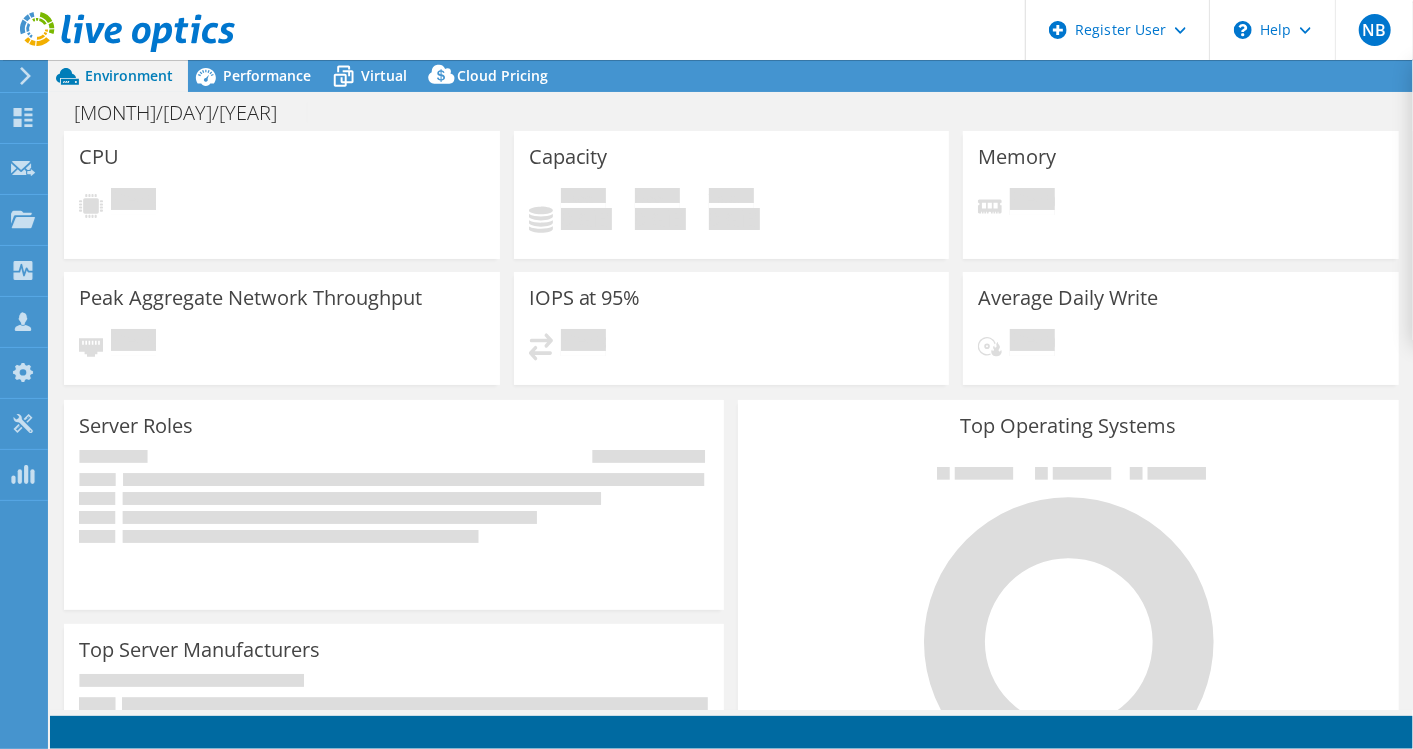 select on "USD" 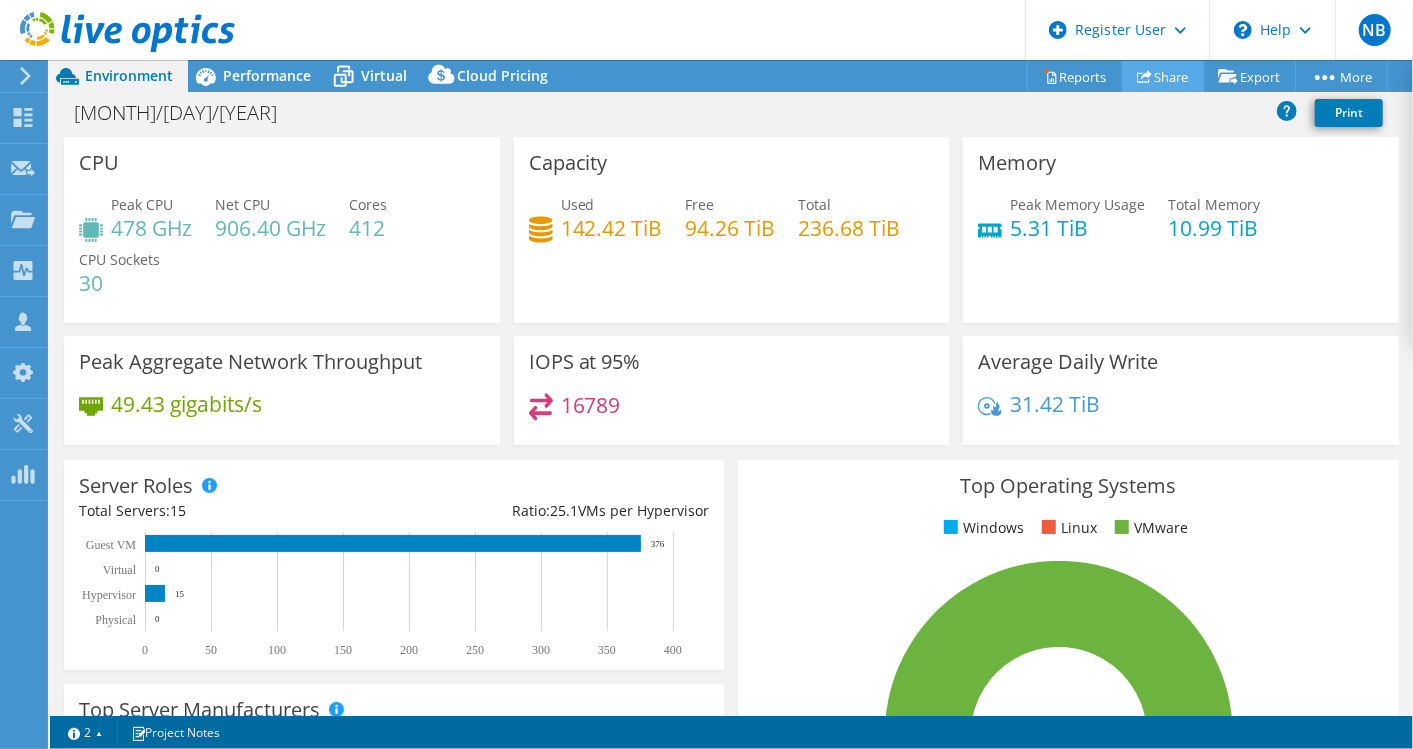 click on "Share" at bounding box center (1163, 76) 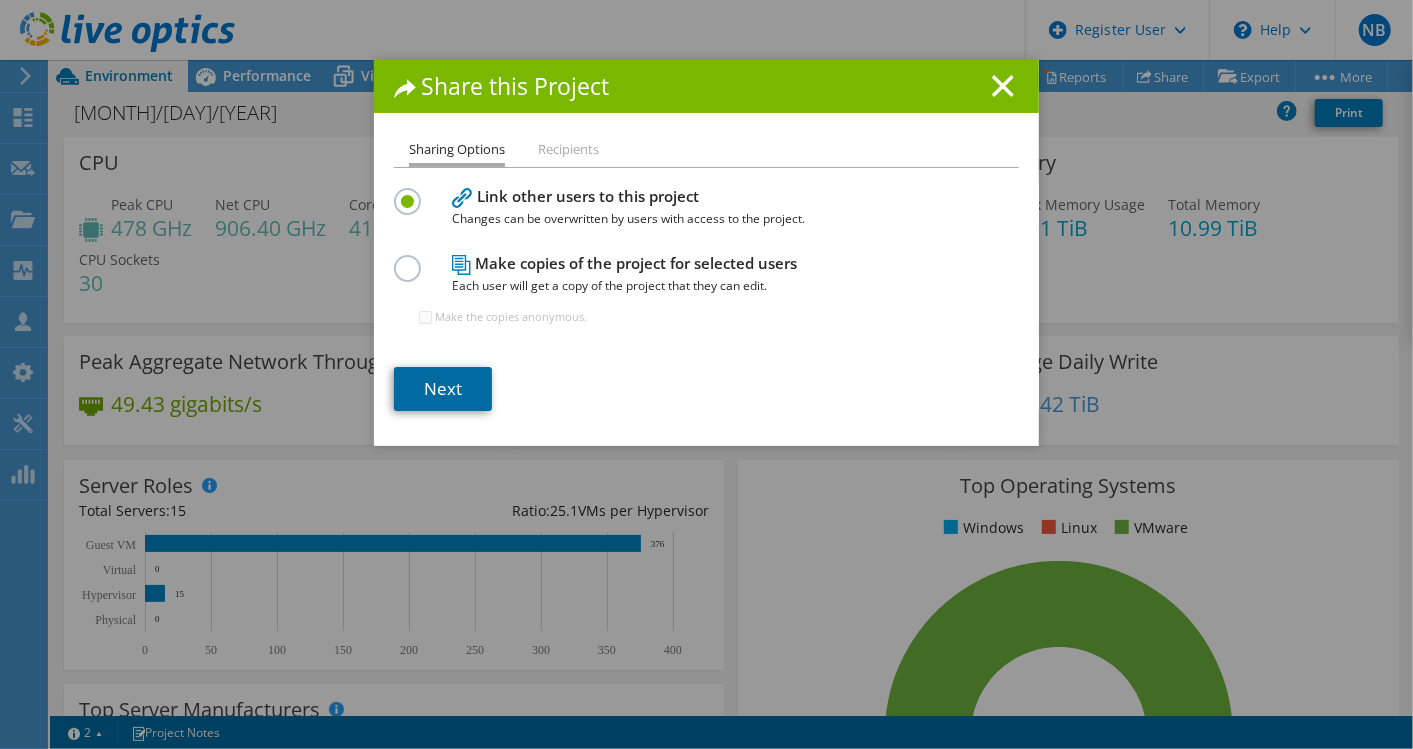 click on "Next" at bounding box center [443, 389] 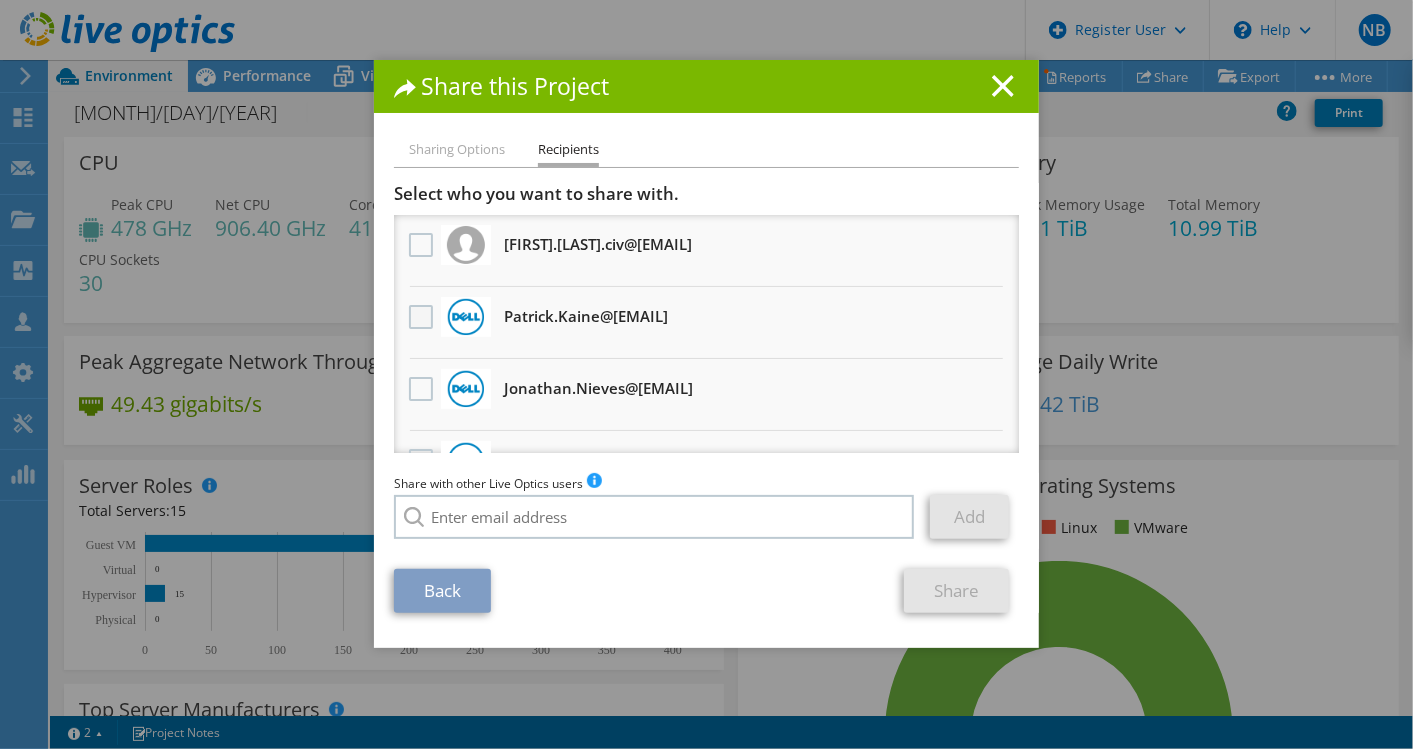 click at bounding box center (423, 317) 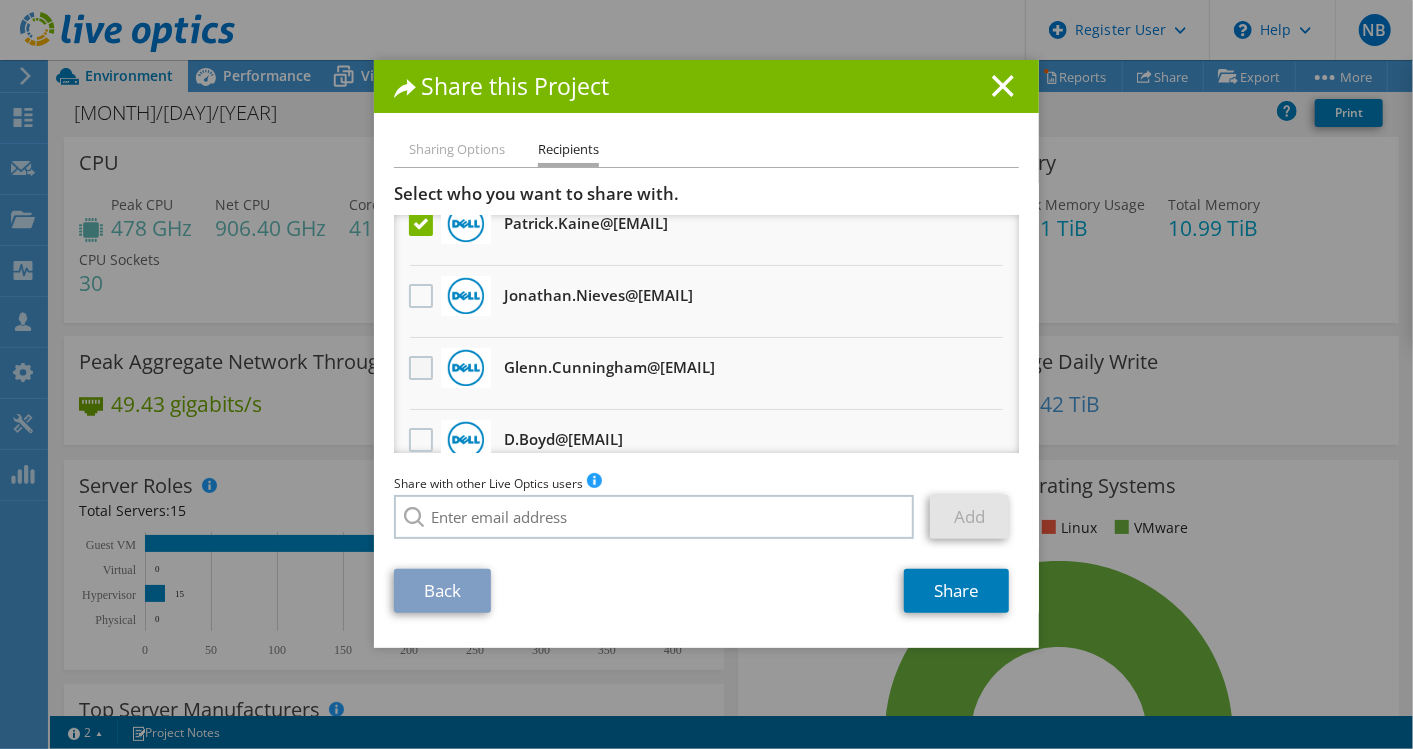 scroll, scrollTop: 96, scrollLeft: 0, axis: vertical 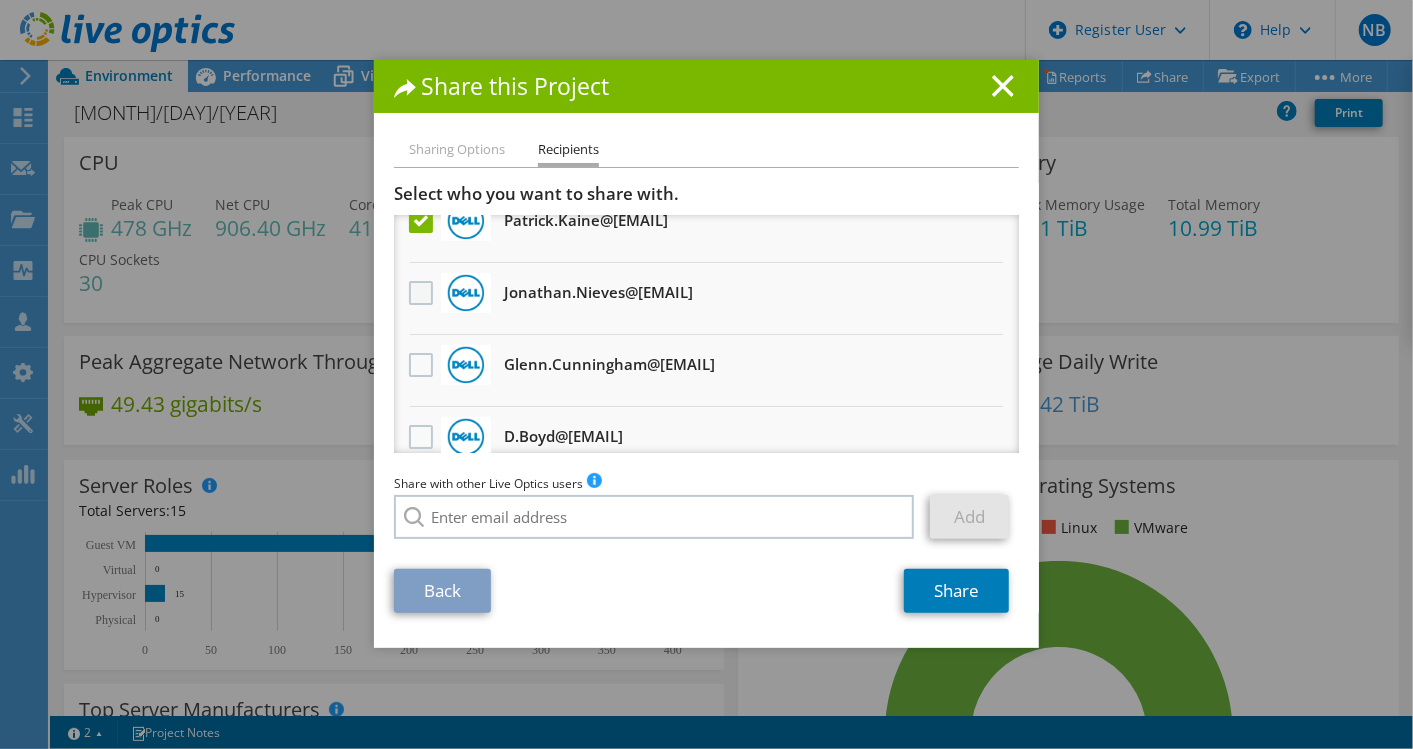 click at bounding box center [423, 293] 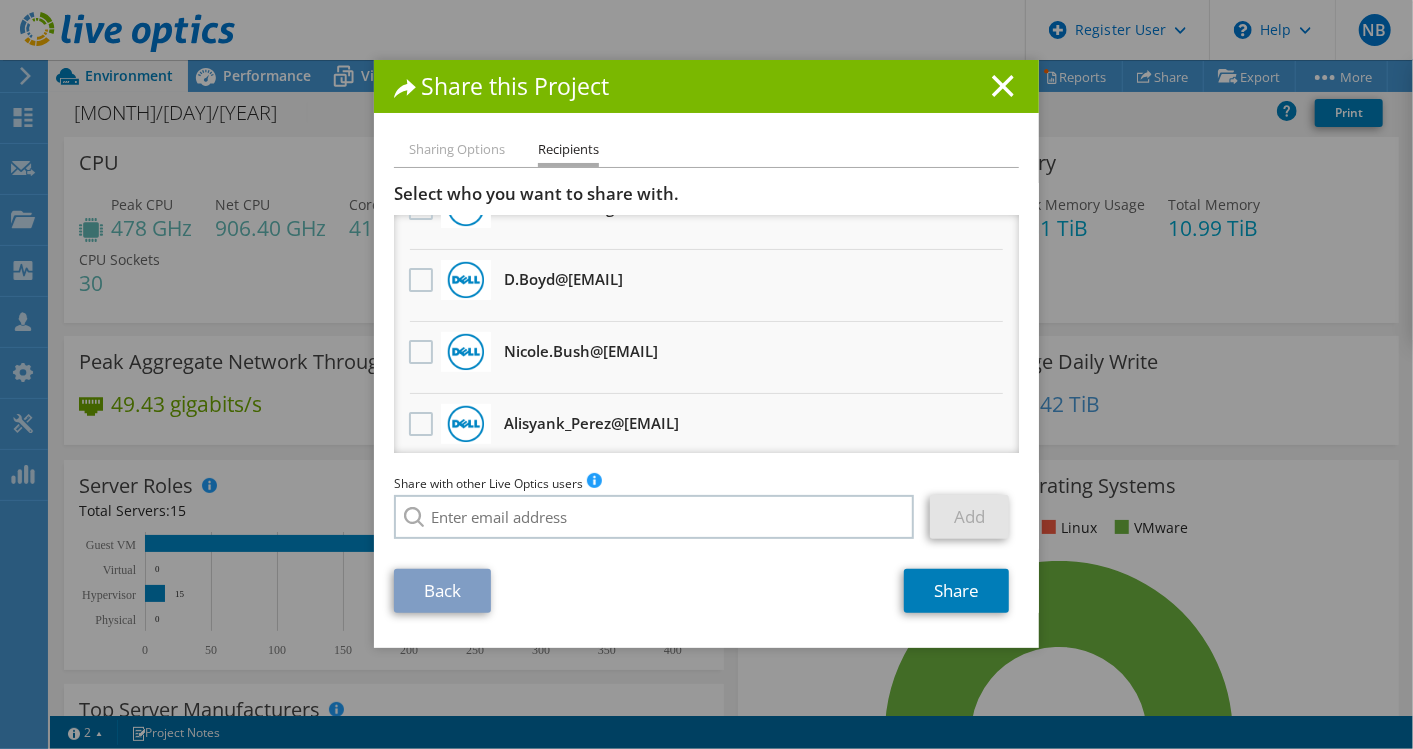 scroll, scrollTop: 262, scrollLeft: 0, axis: vertical 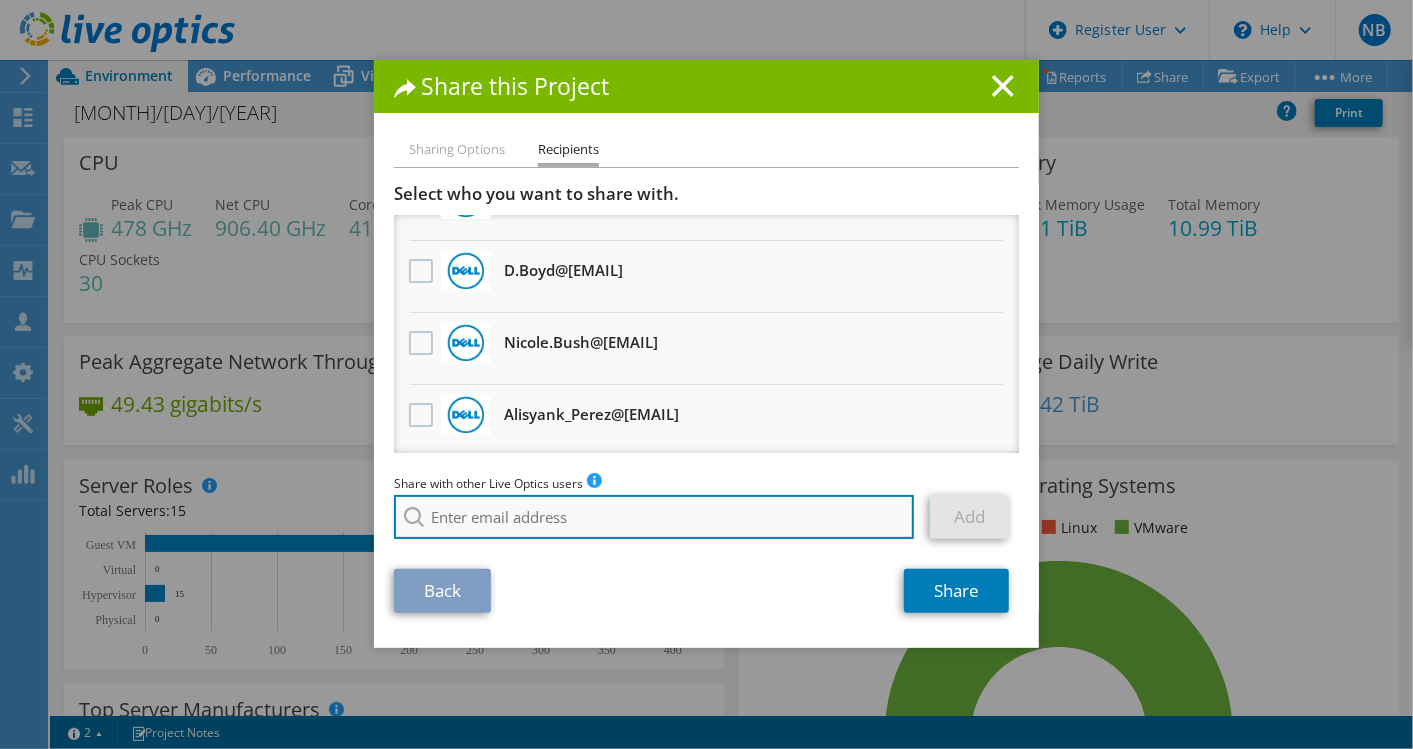 click at bounding box center [654, 517] 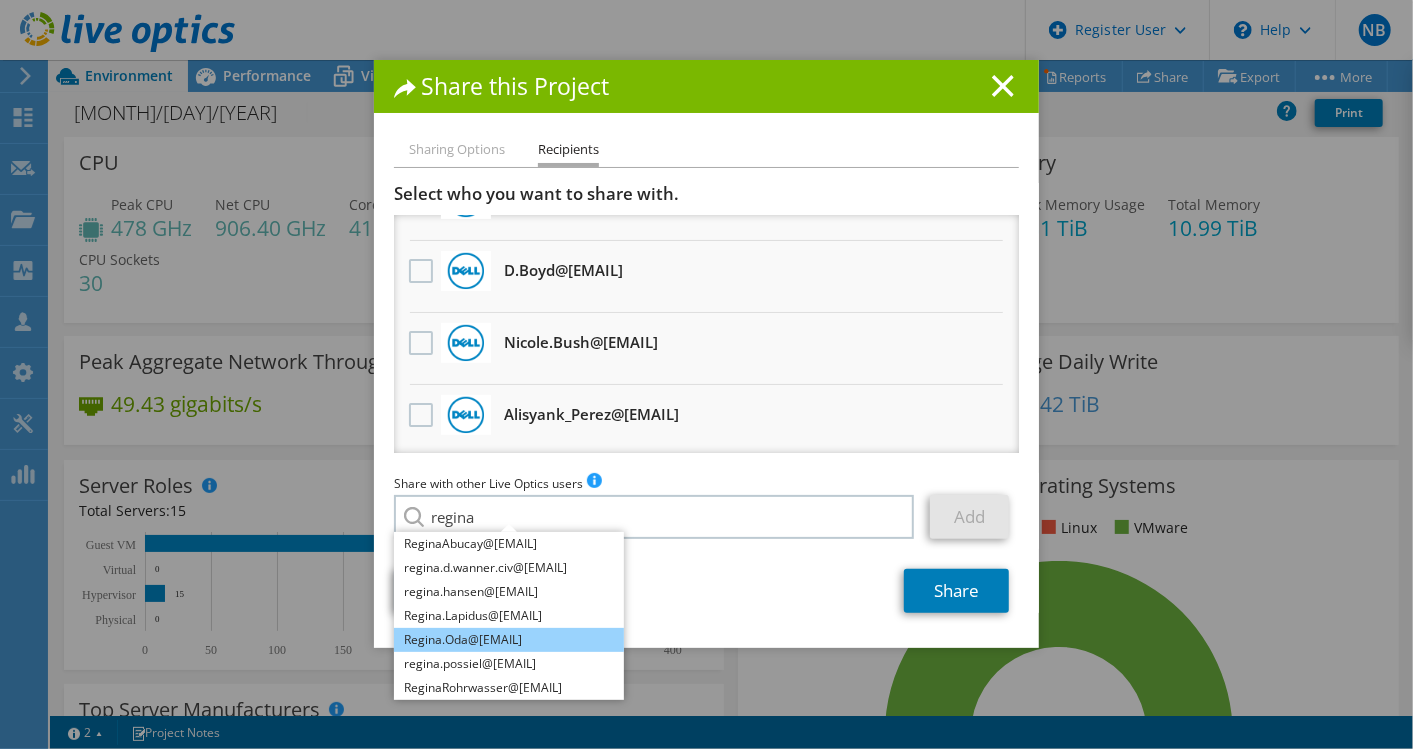 click on "Regina.Oda@[EMAIL]" at bounding box center (509, 640) 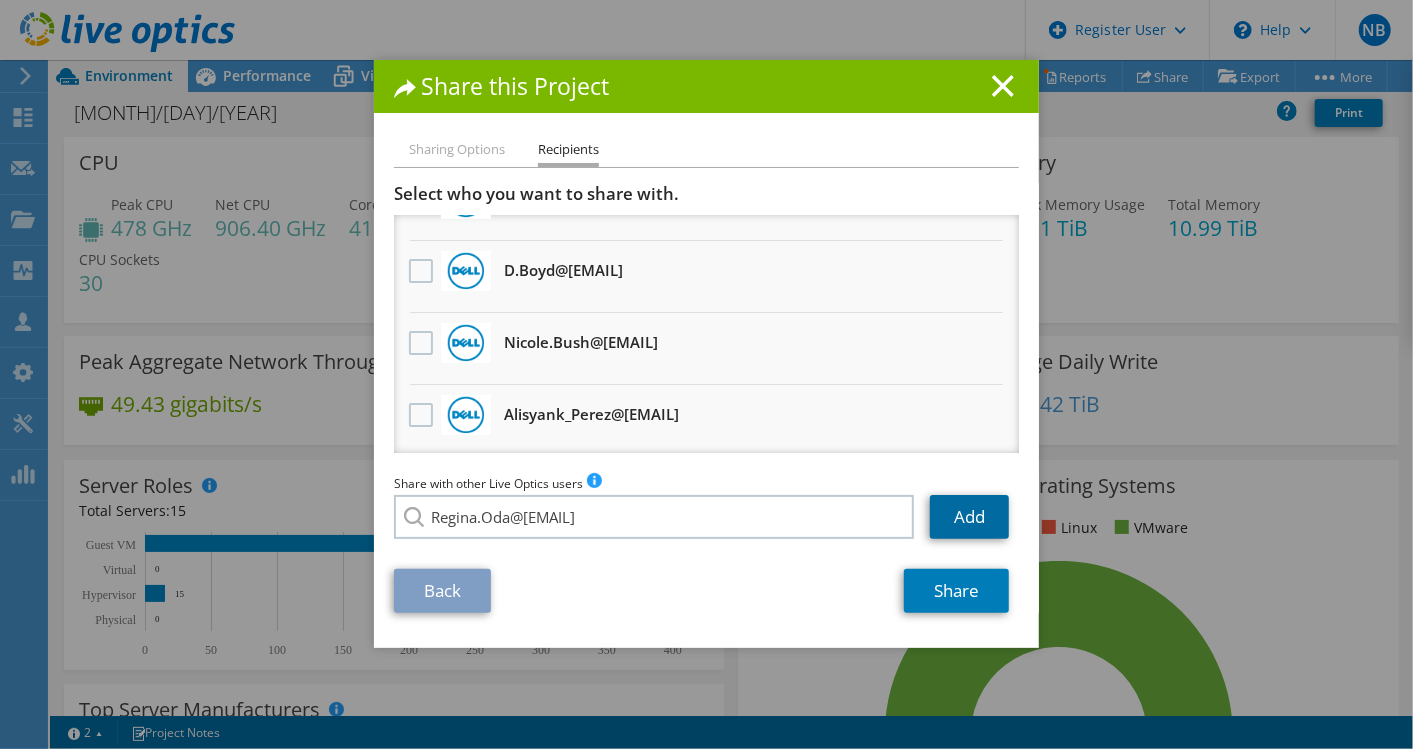 click on "Add" at bounding box center (969, 517) 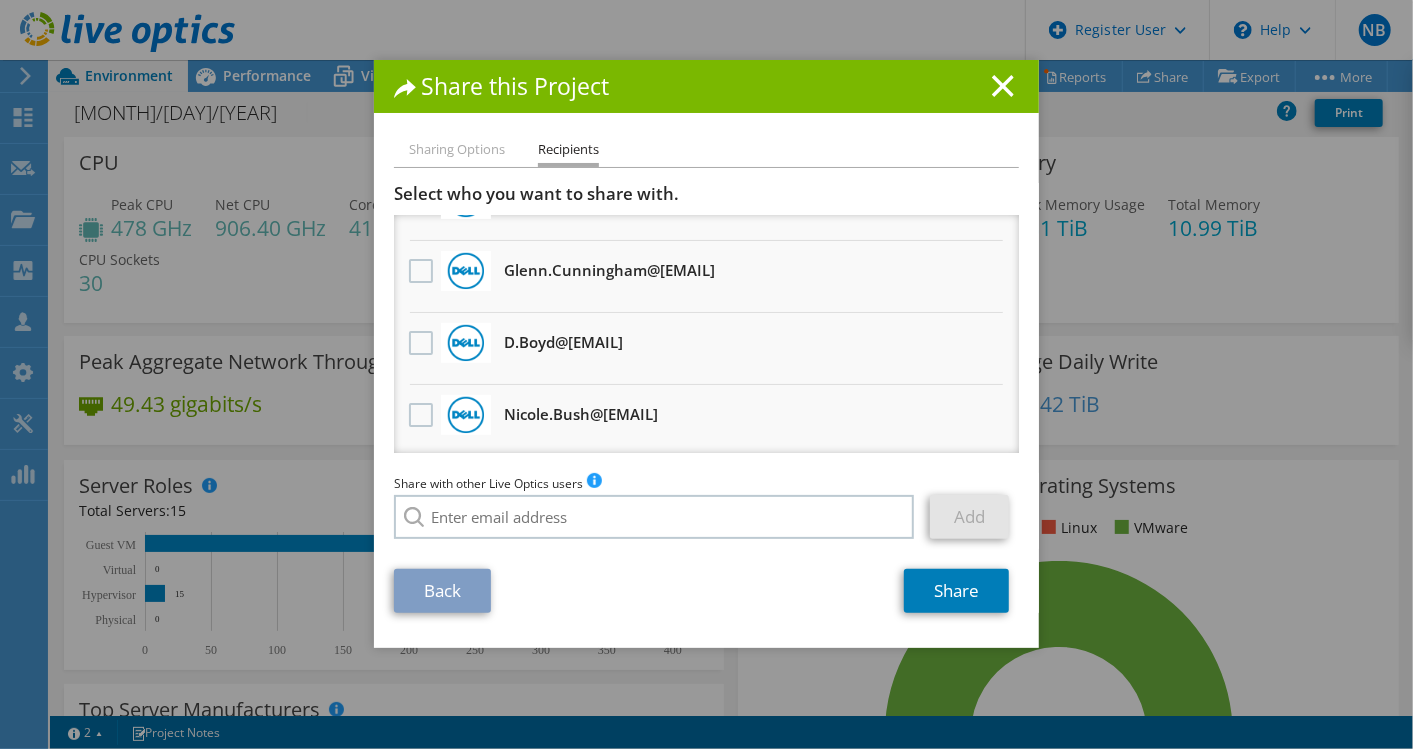 scroll, scrollTop: 333, scrollLeft: 0, axis: vertical 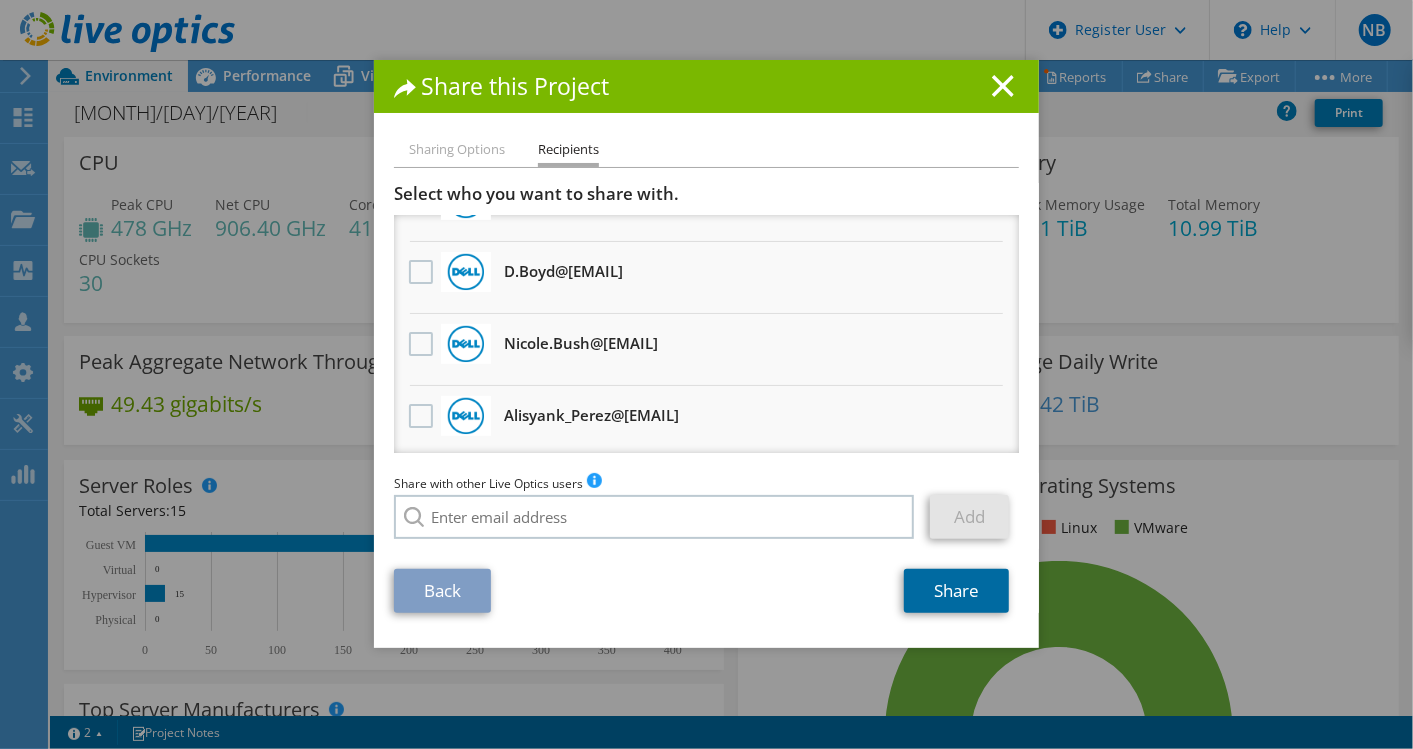 click on "Share" at bounding box center [956, 591] 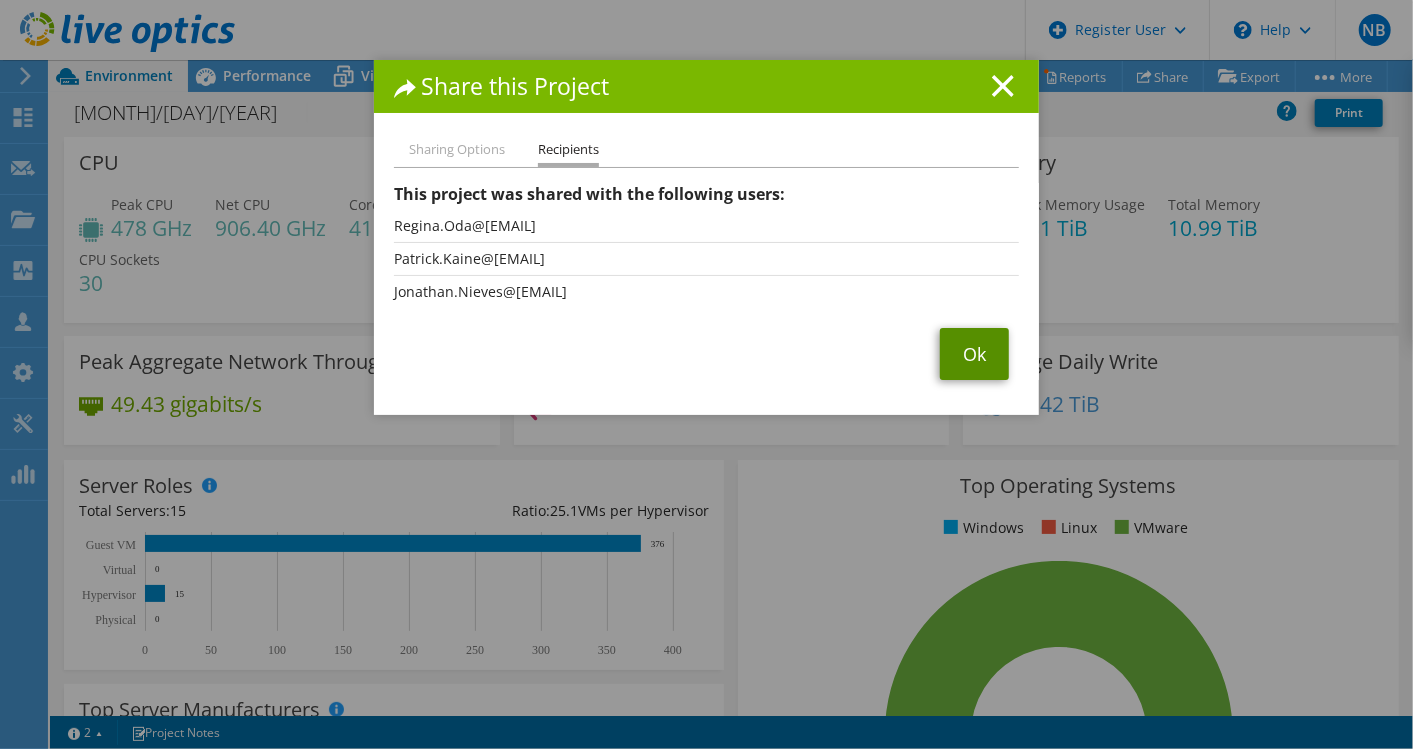 click on "Ok" at bounding box center (974, 354) 